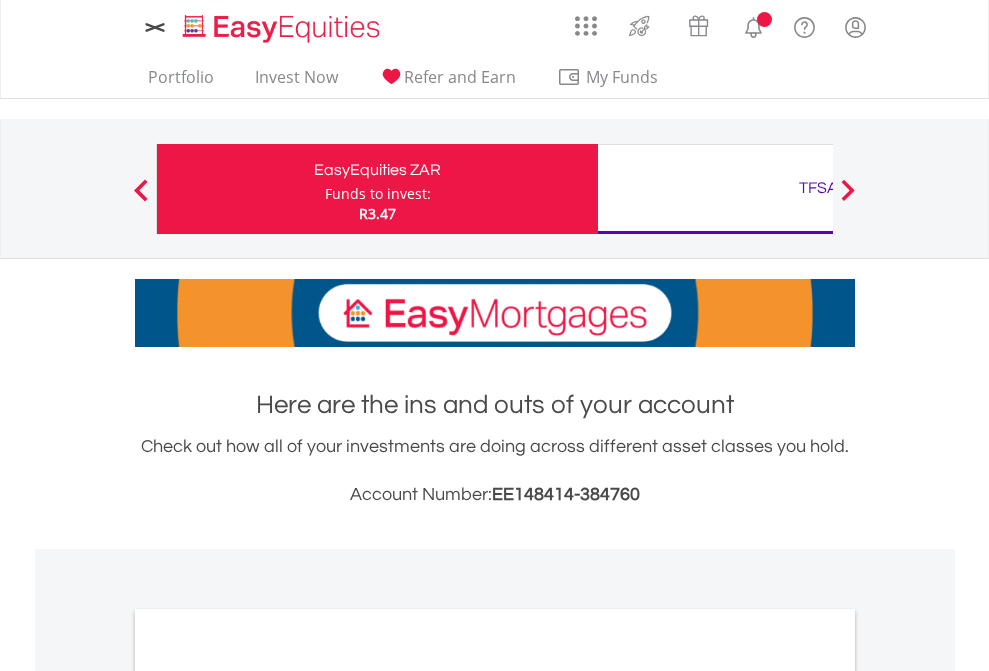 scroll, scrollTop: 0, scrollLeft: 0, axis: both 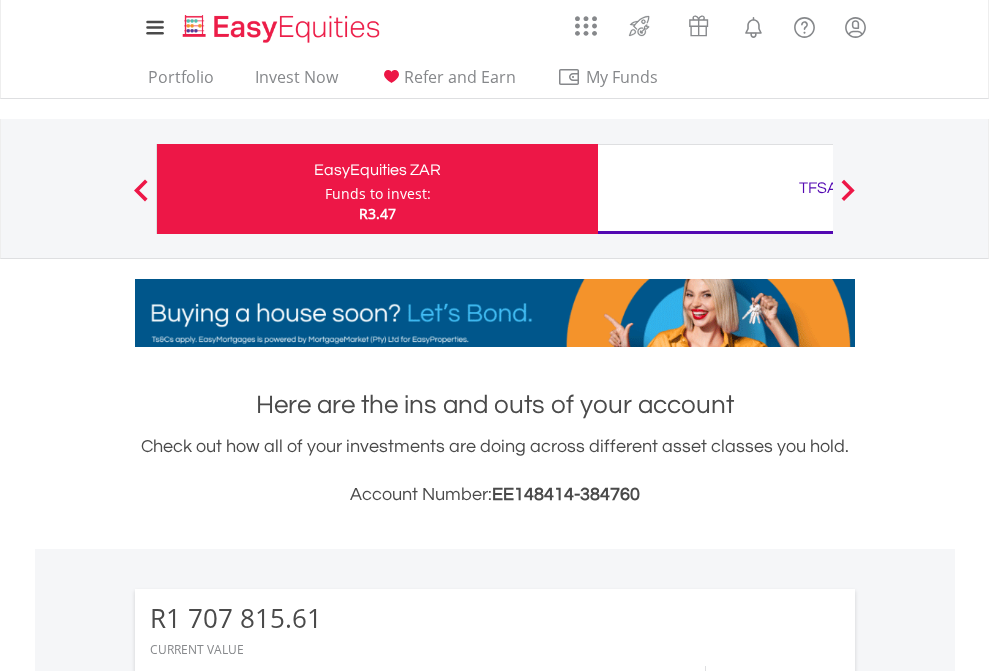 click on "Funds to invest:" at bounding box center [378, 194] 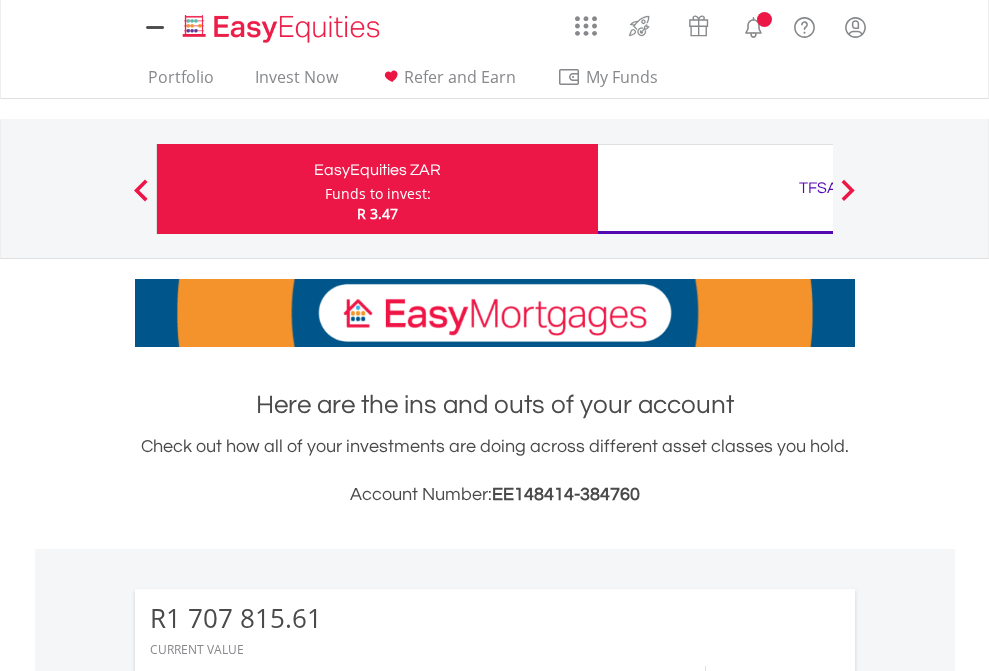 scroll, scrollTop: 0, scrollLeft: 0, axis: both 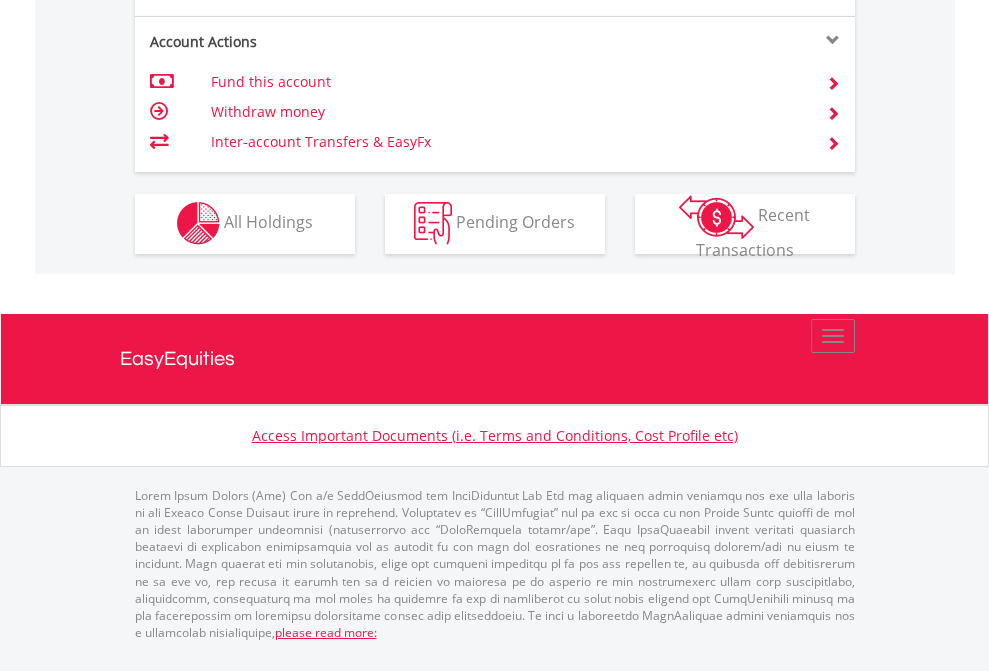 click on "Investment types" at bounding box center (706, -337) 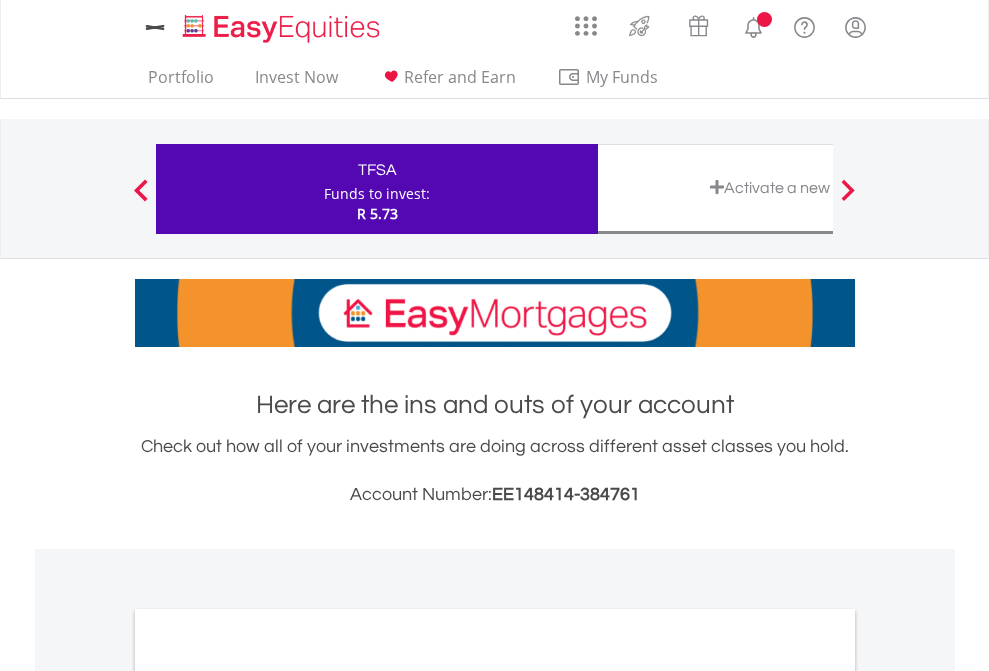 scroll, scrollTop: 0, scrollLeft: 0, axis: both 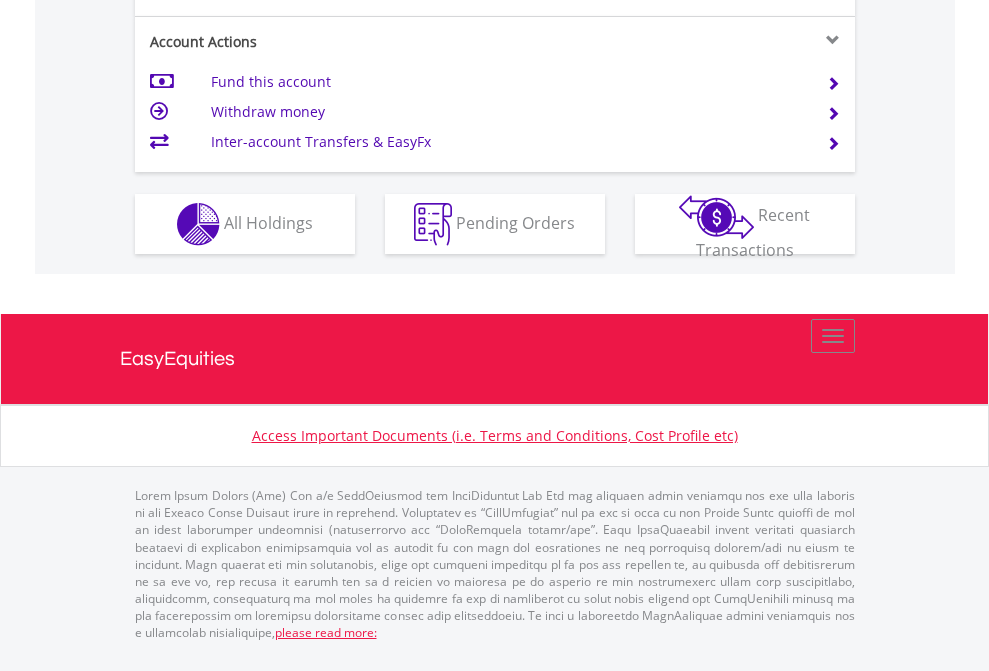 click on "Investment types" at bounding box center [706, -337] 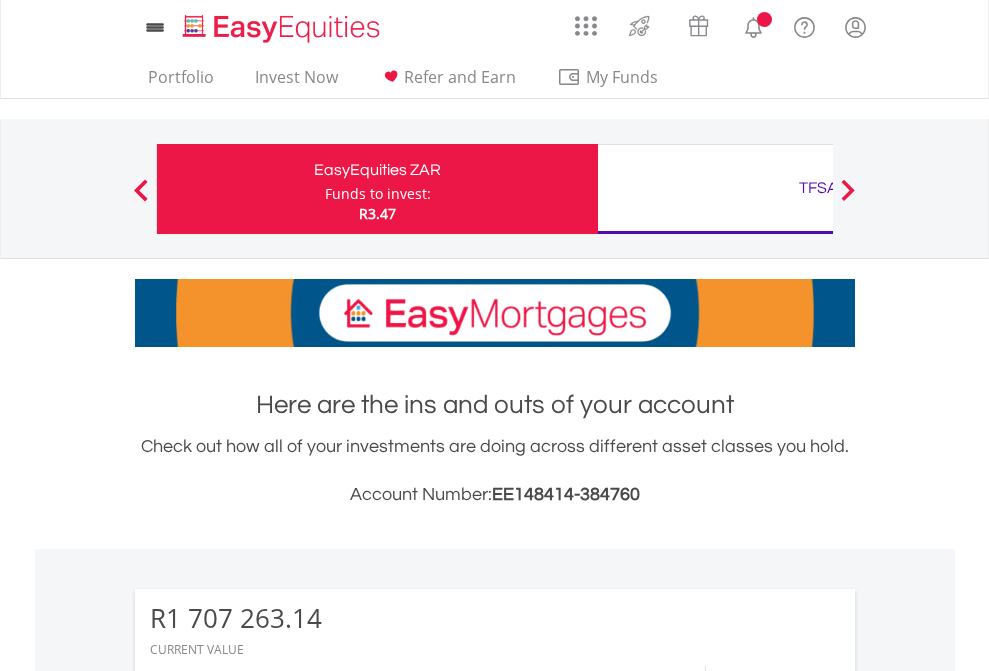 scroll, scrollTop: 0, scrollLeft: 0, axis: both 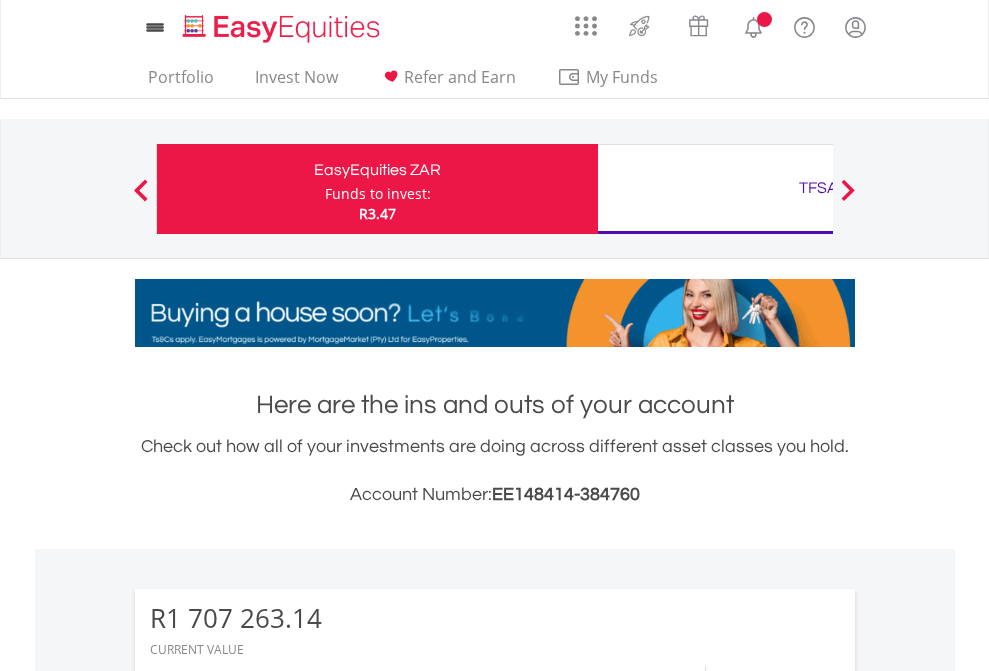 click on "All Holdings" at bounding box center (268, 1708) 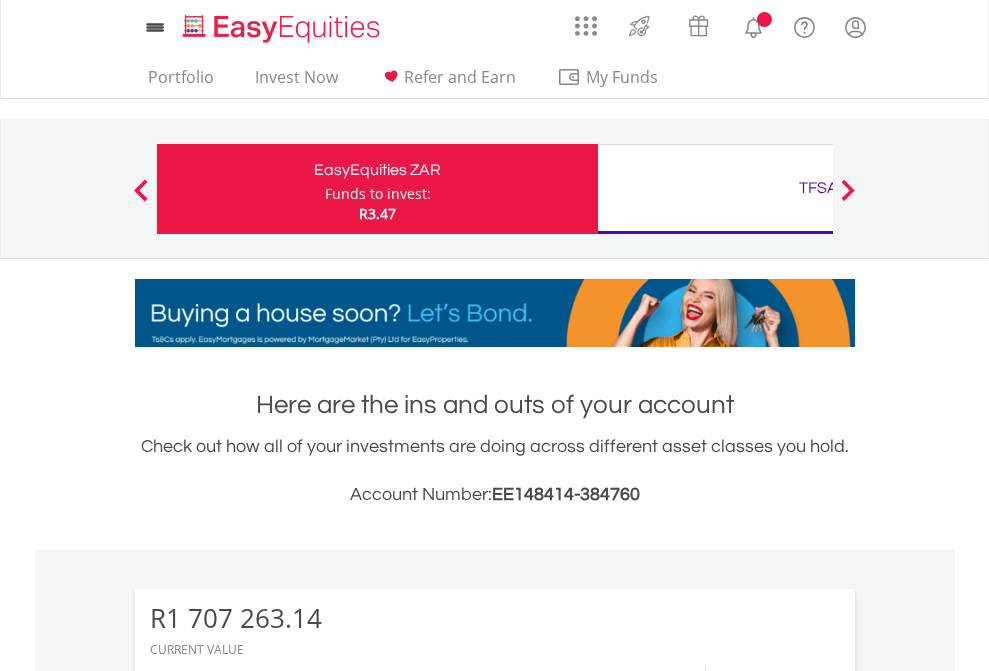 scroll, scrollTop: 999808, scrollLeft: 999687, axis: both 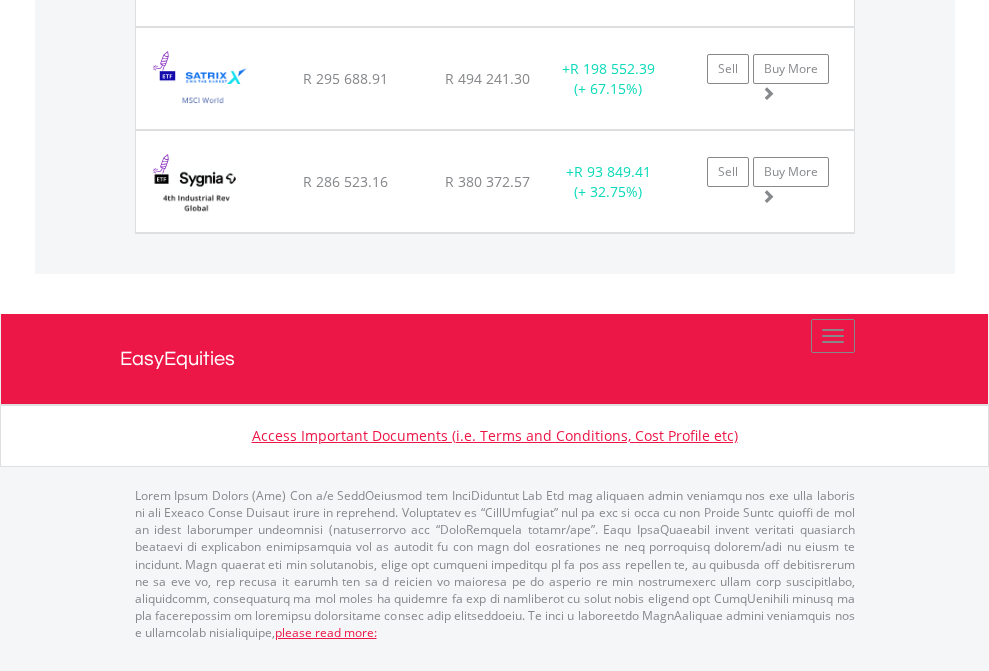click on "TFSA" at bounding box center (818, -1992) 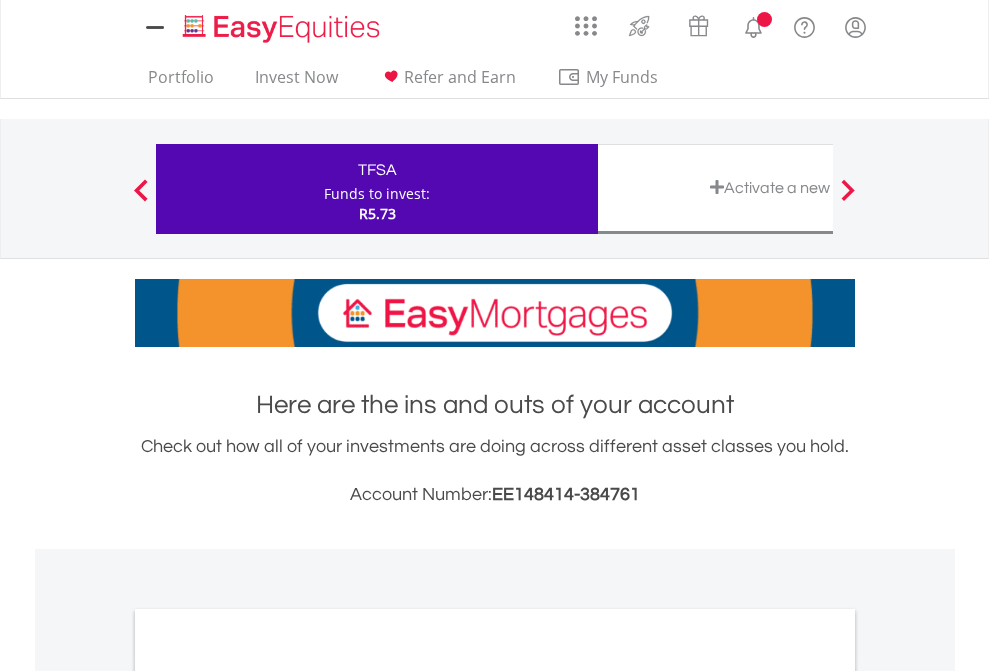 scroll, scrollTop: 0, scrollLeft: 0, axis: both 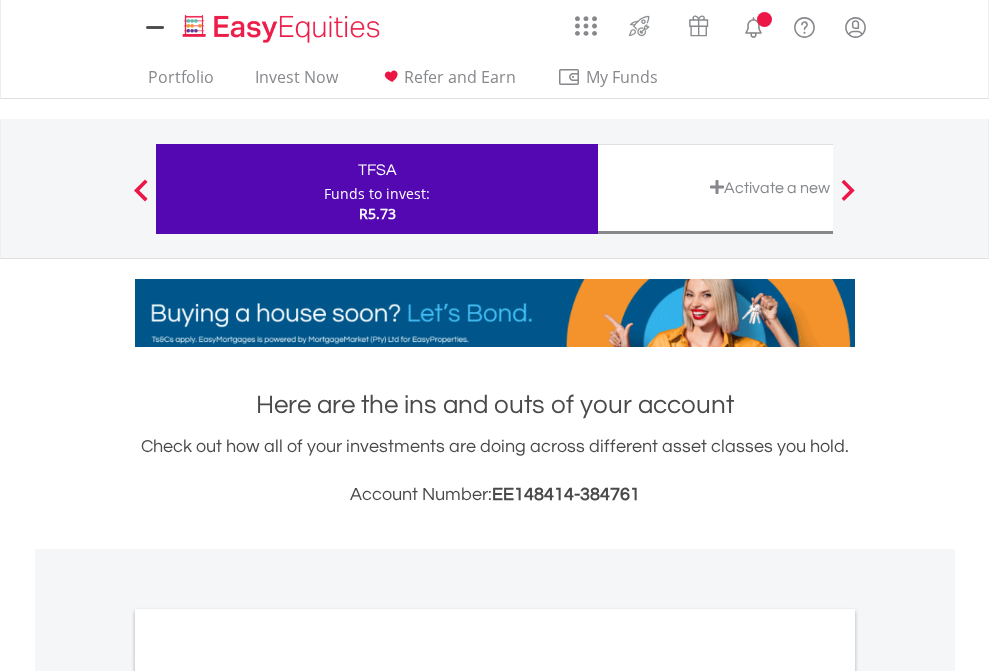 click on "All Holdings" at bounding box center [268, 1096] 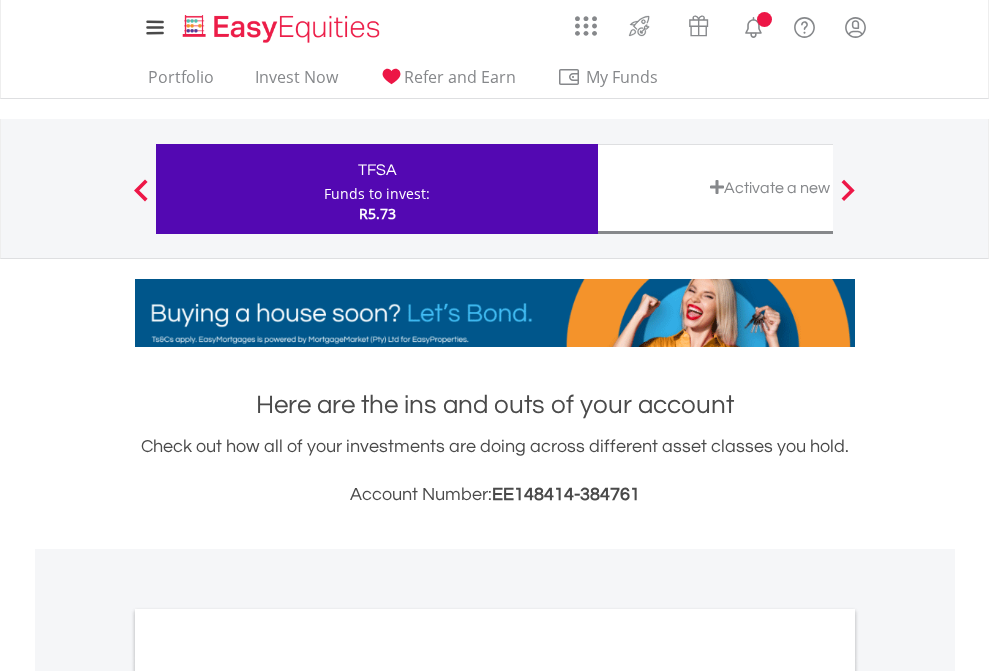scroll, scrollTop: 1202, scrollLeft: 0, axis: vertical 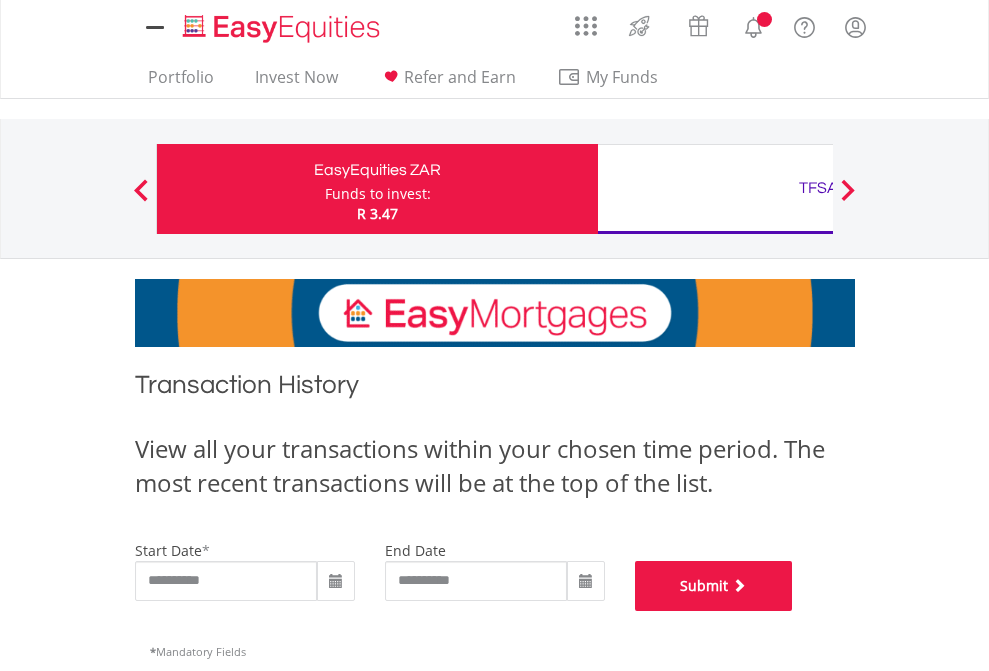 click on "Submit" at bounding box center (714, 586) 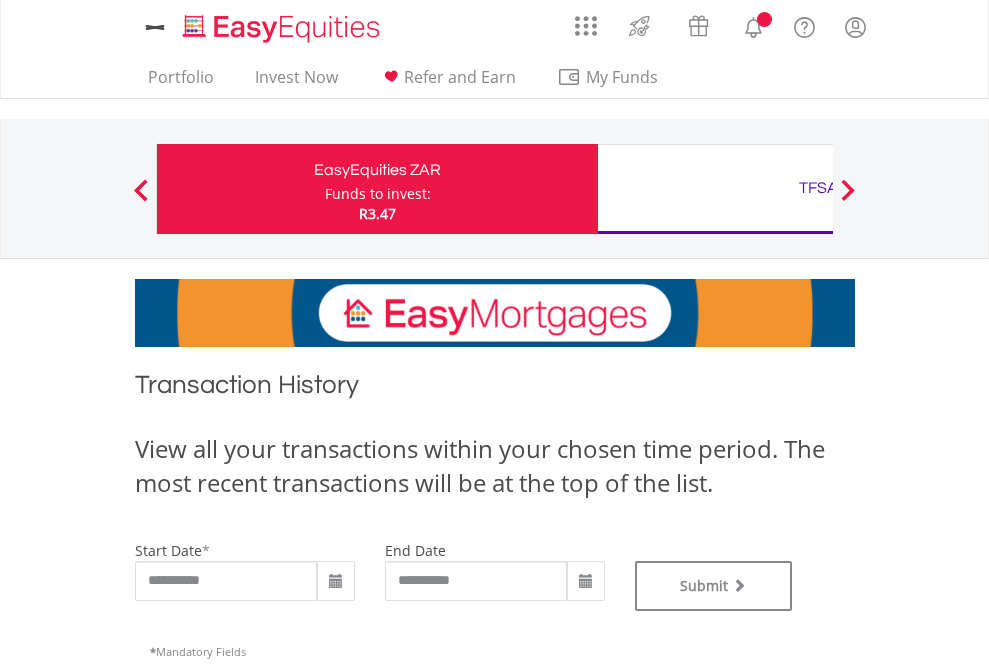 scroll, scrollTop: 0, scrollLeft: 0, axis: both 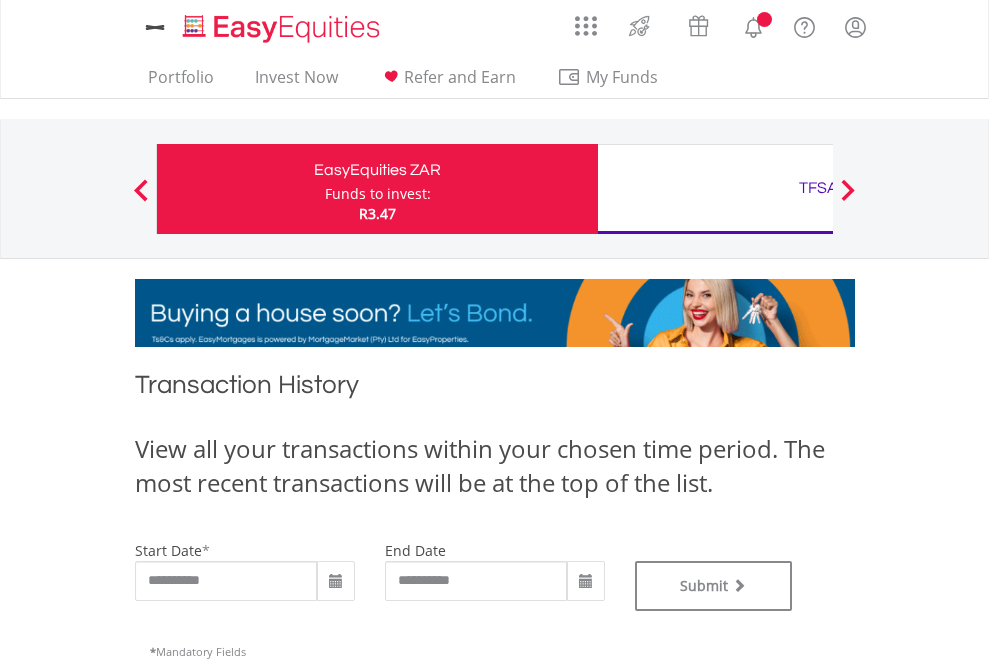 click on "TFSA" at bounding box center (818, 188) 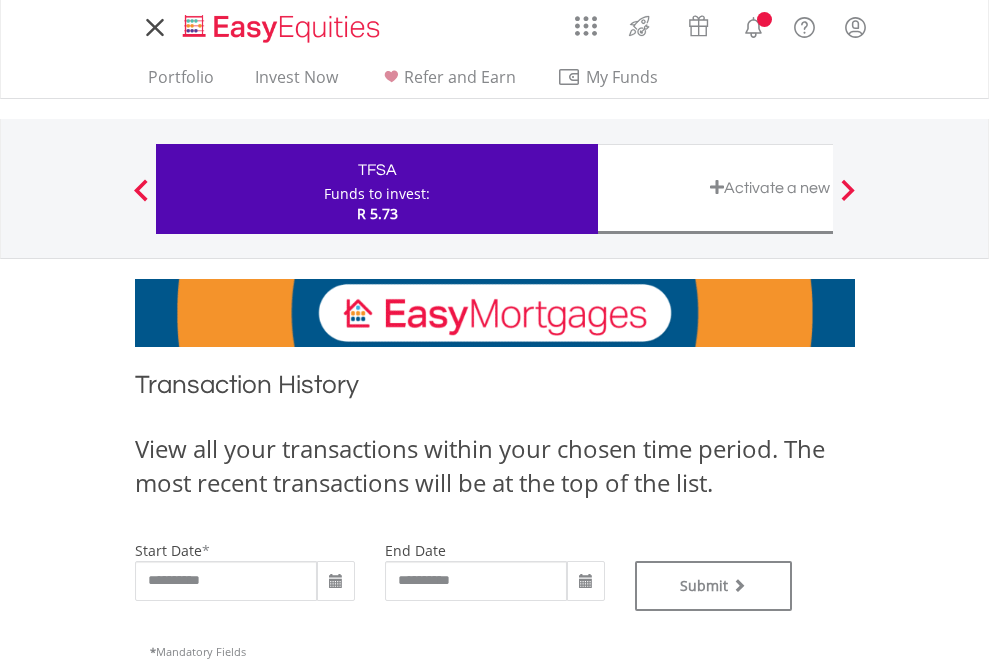 scroll, scrollTop: 0, scrollLeft: 0, axis: both 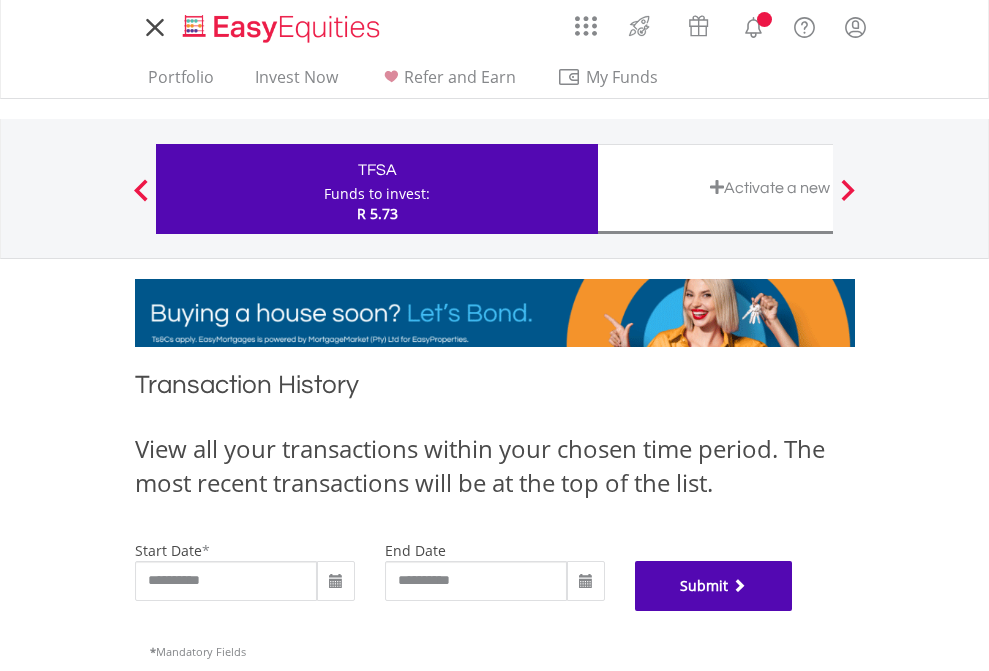click on "Submit" at bounding box center [714, 586] 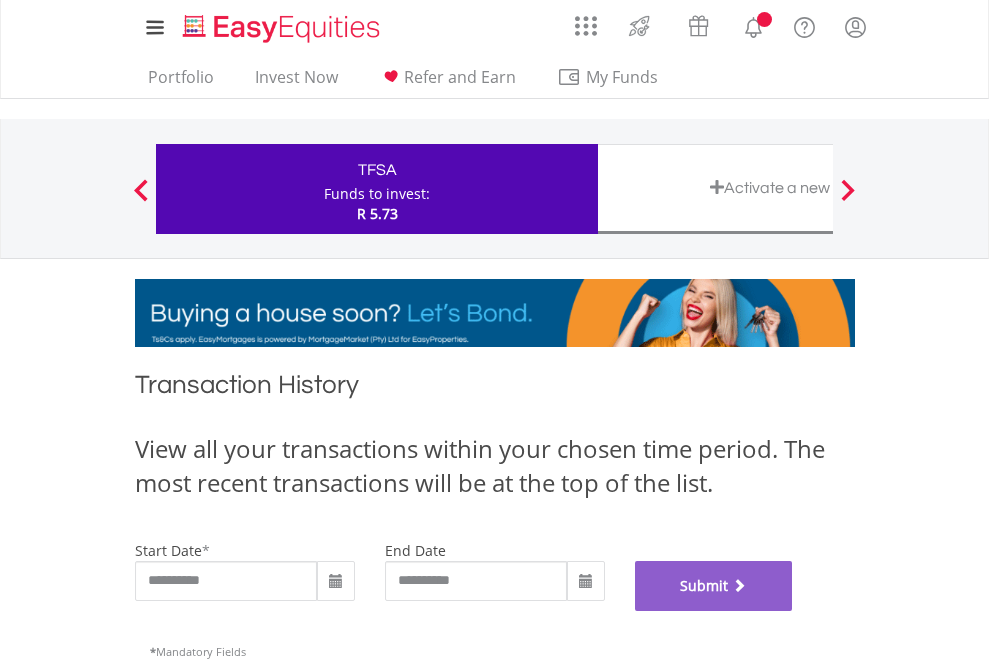 scroll, scrollTop: 811, scrollLeft: 0, axis: vertical 